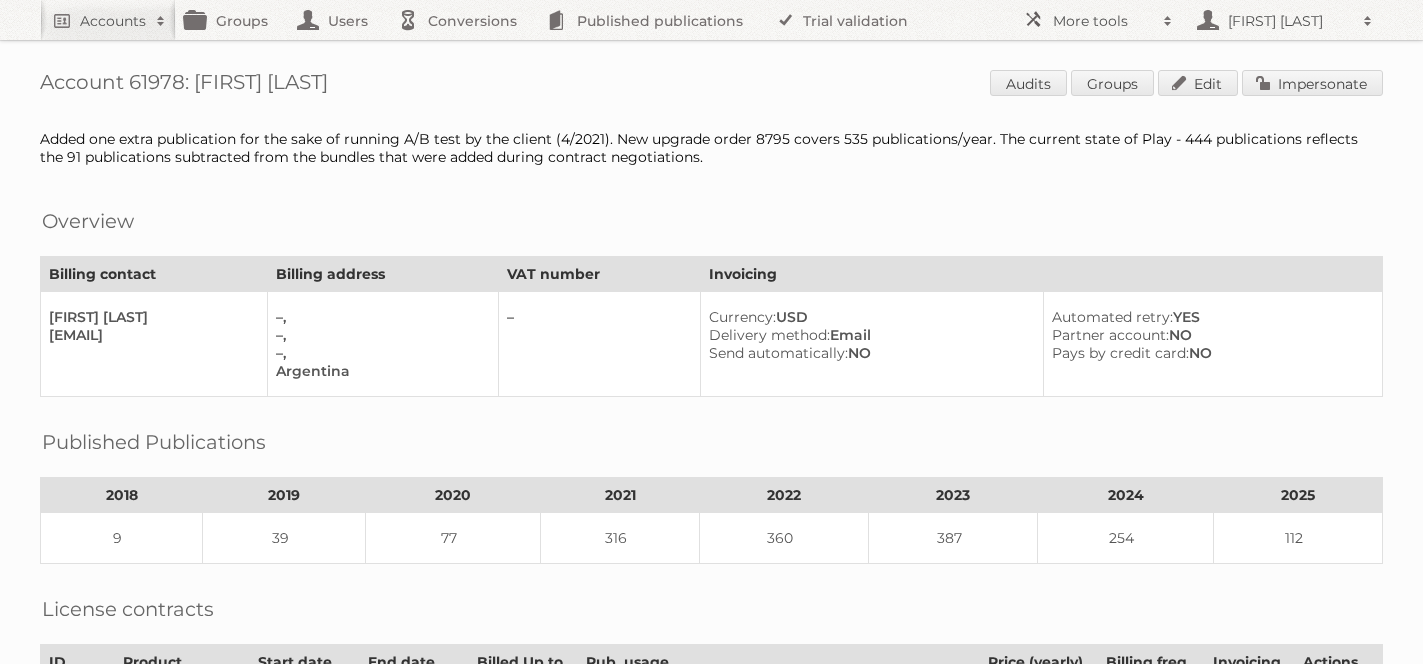 scroll, scrollTop: 0, scrollLeft: 0, axis: both 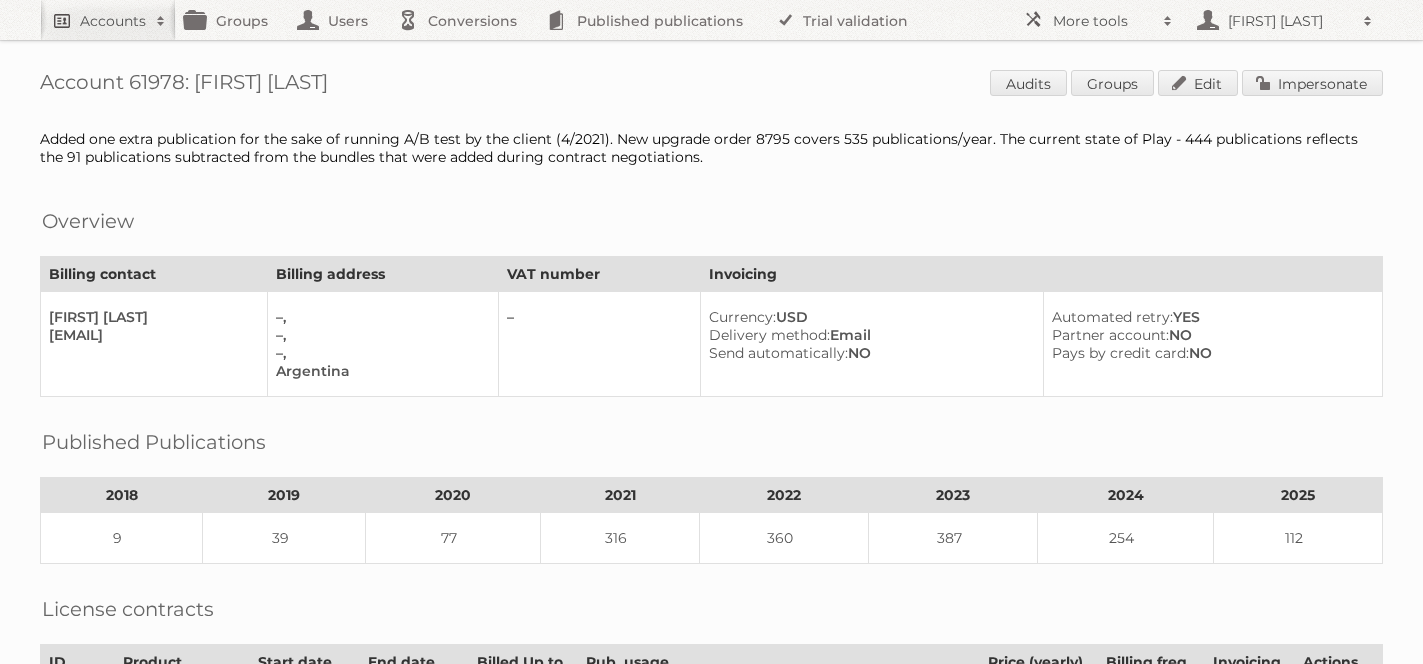 click on "Accounts" at bounding box center (113, 21) 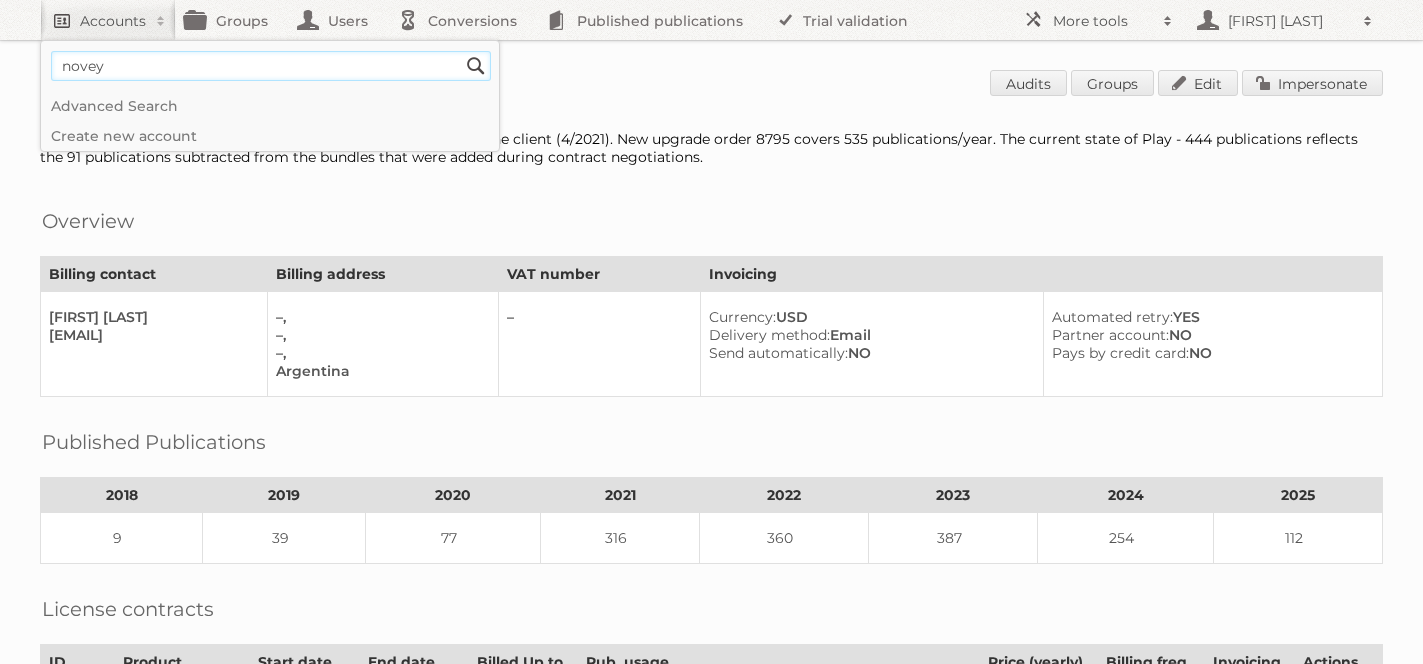 type on "novey" 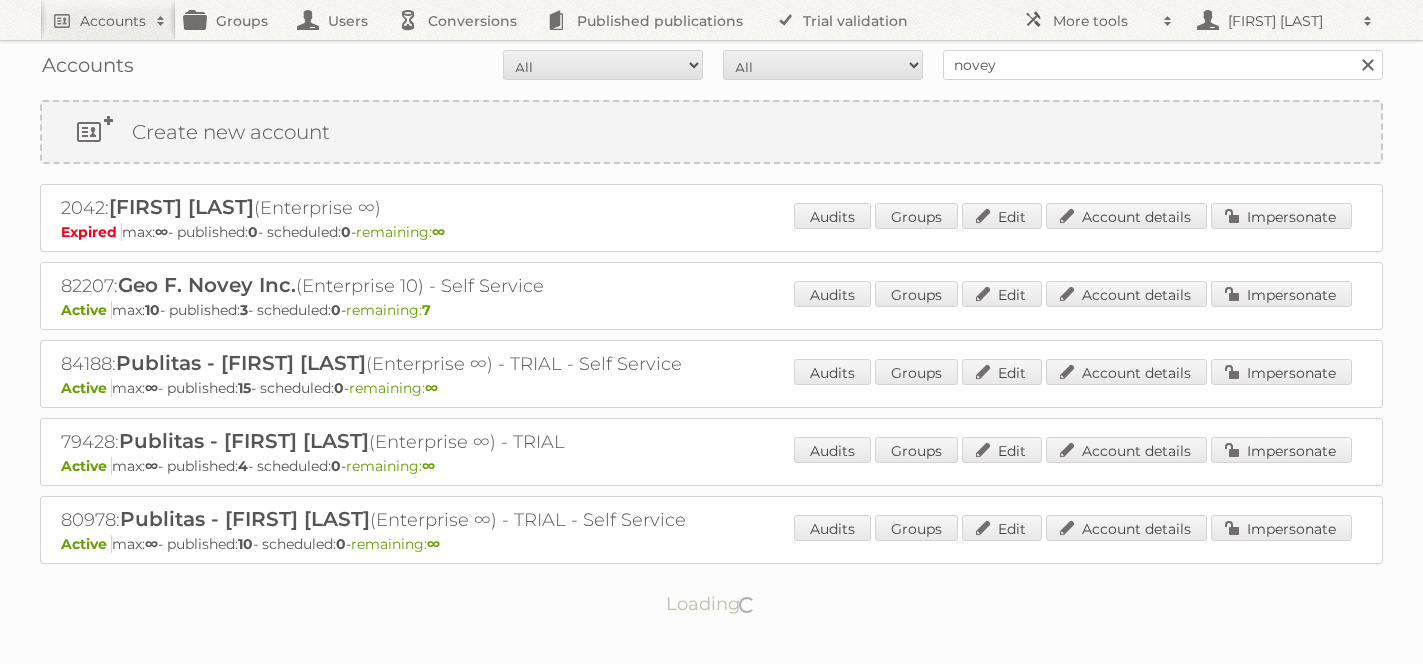 scroll, scrollTop: 0, scrollLeft: 0, axis: both 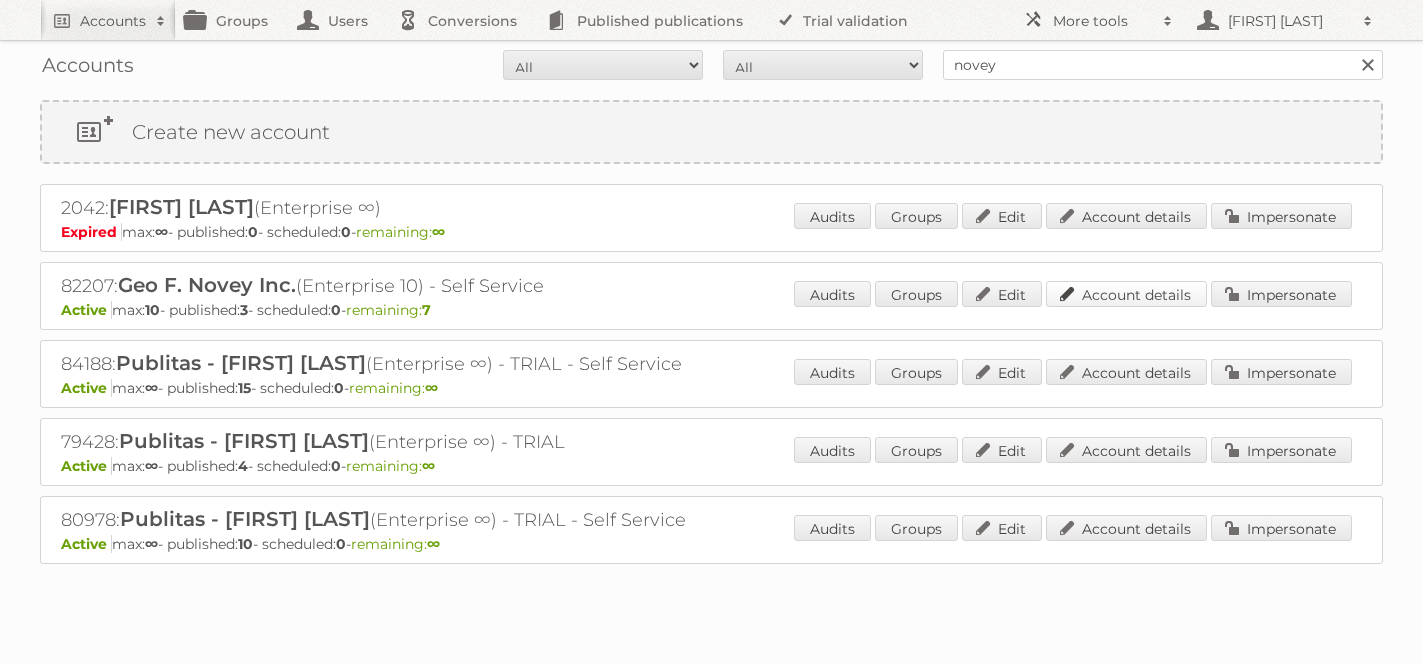 click on "Account details" at bounding box center [1126, 294] 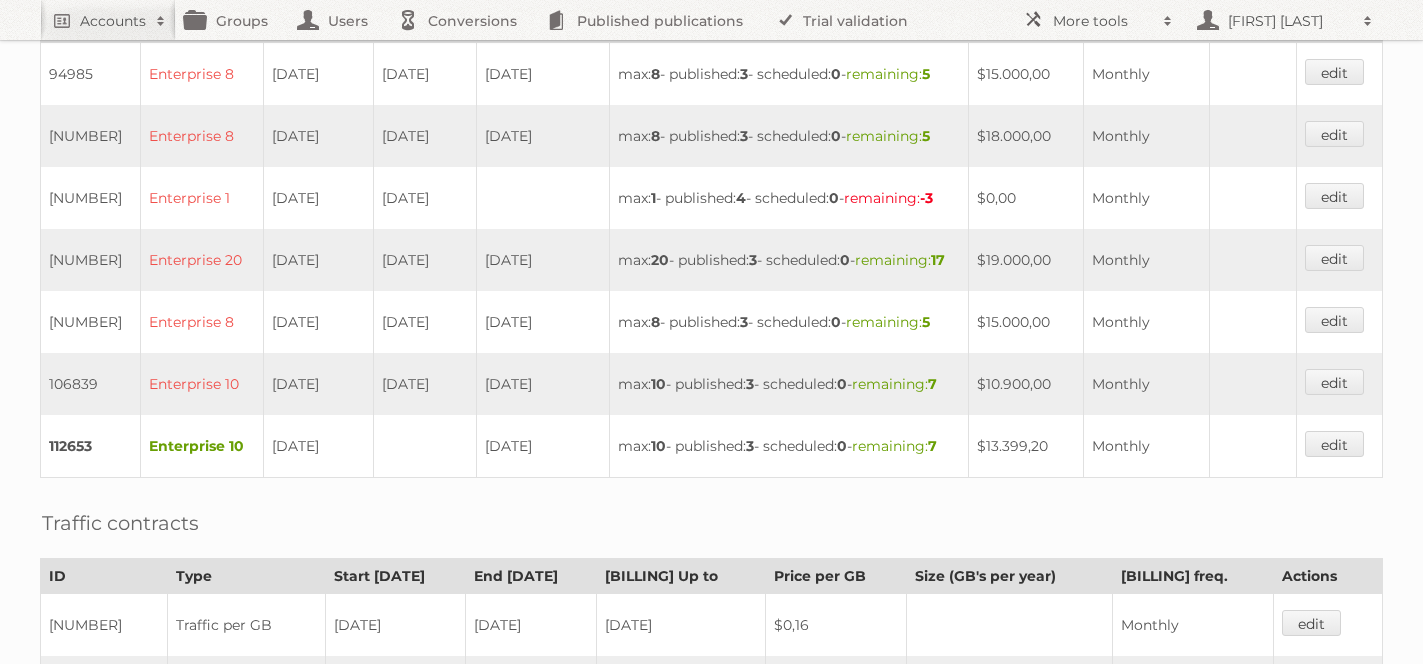 scroll, scrollTop: 0, scrollLeft: 0, axis: both 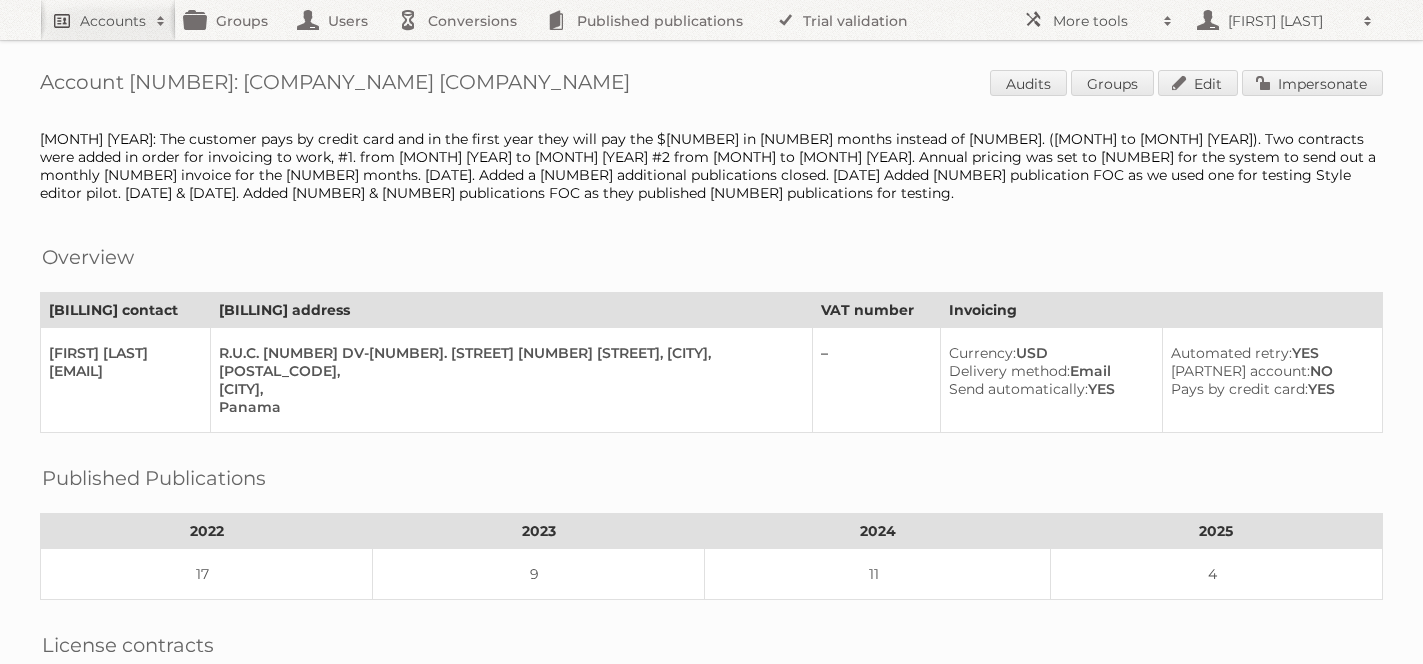 click on "Accounts" at bounding box center [113, 21] 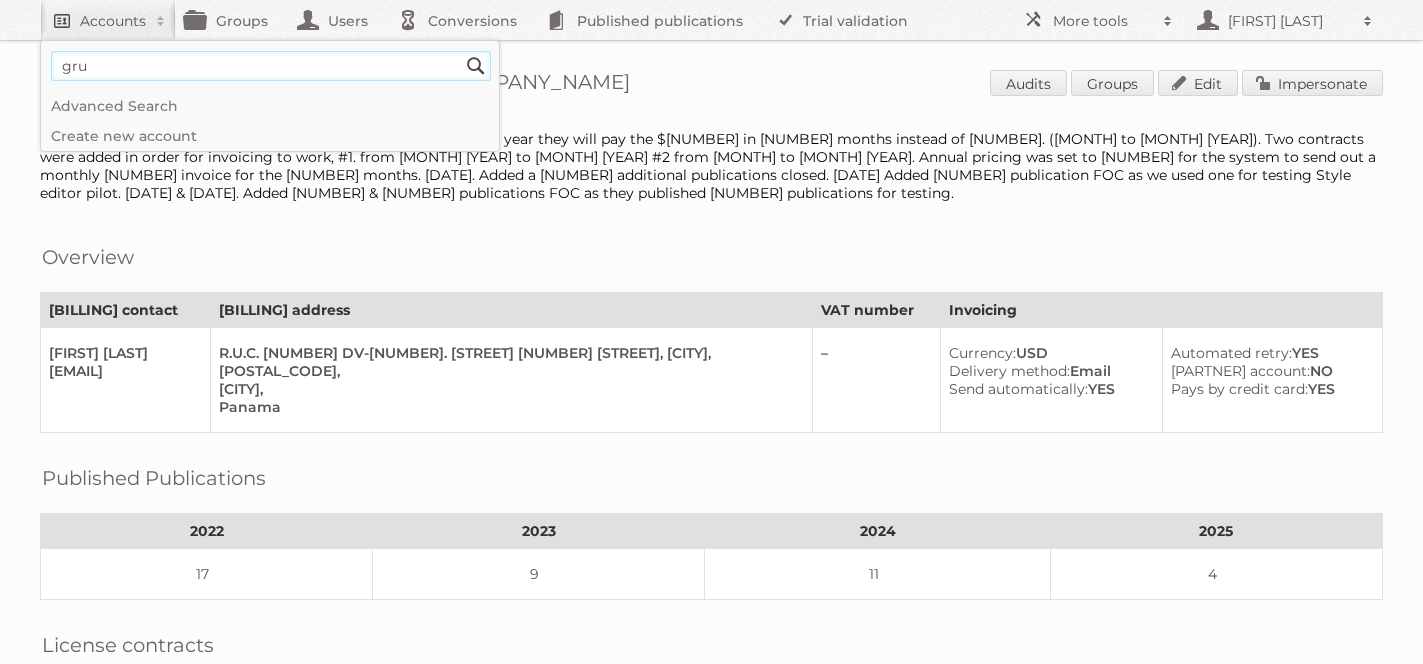 type on "grupo comercial" 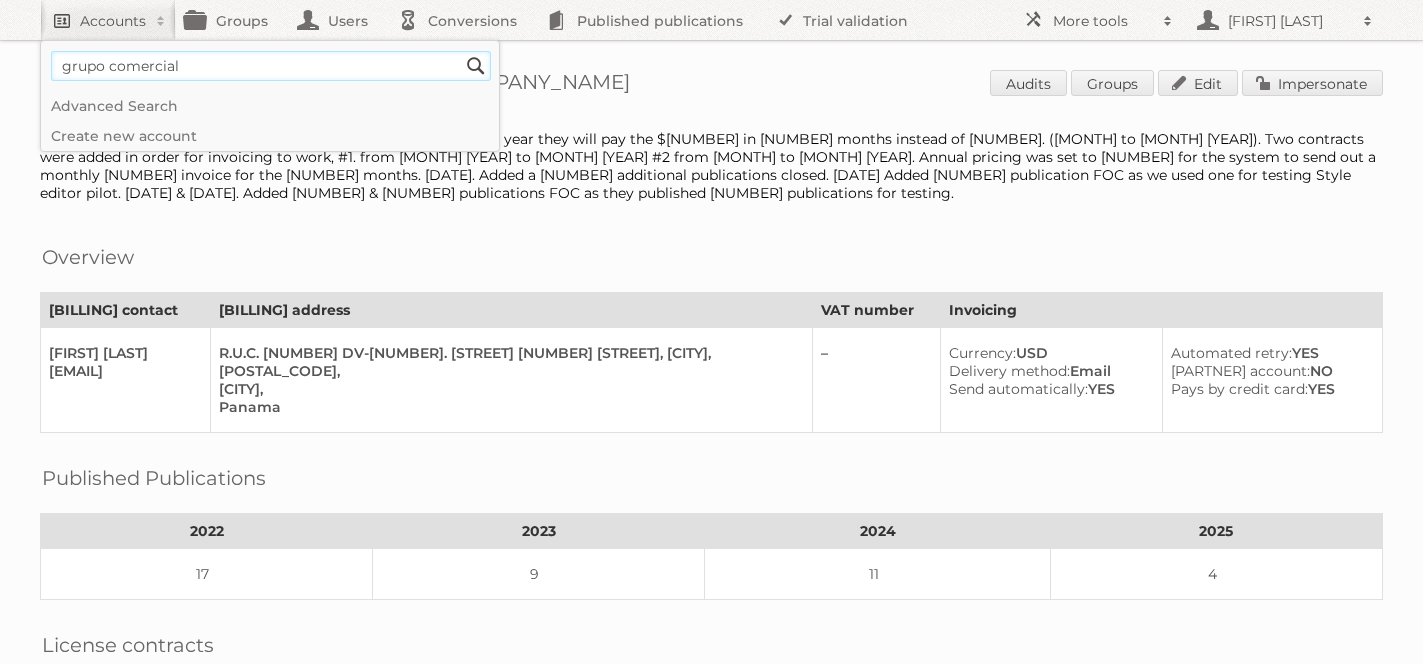 click on "Search" at bounding box center [476, 66] 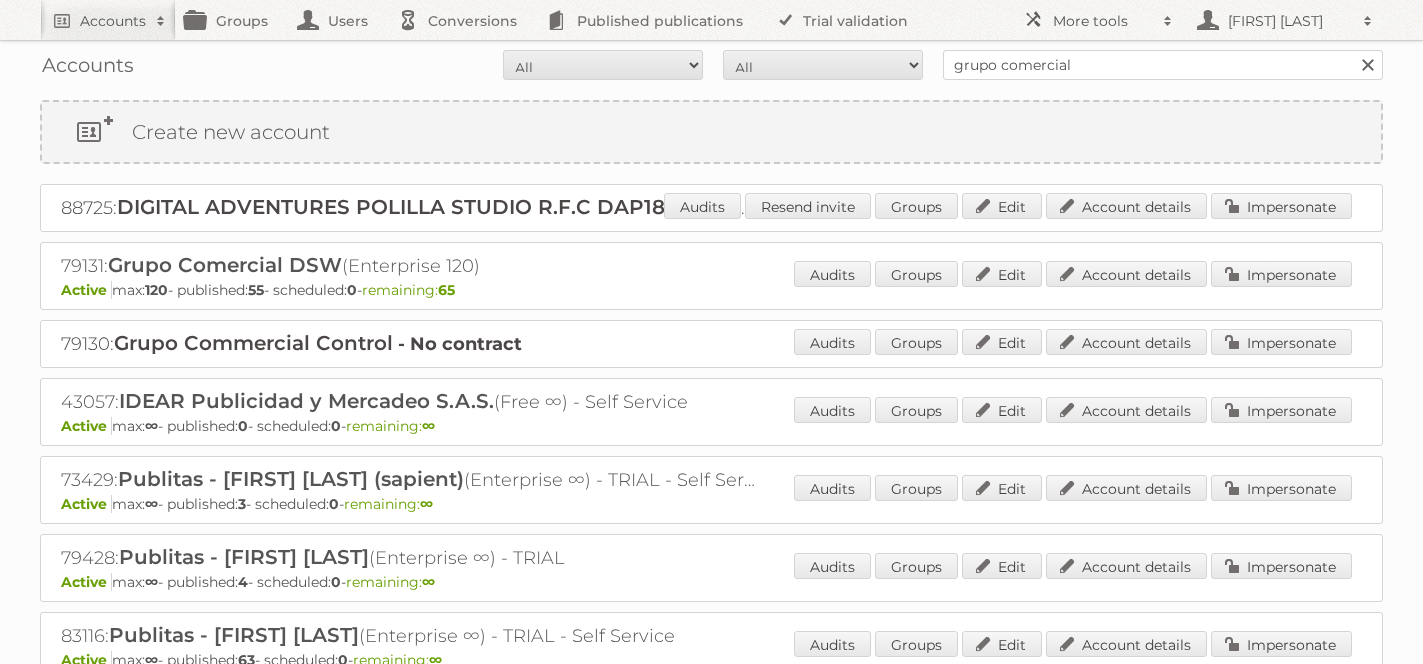 scroll, scrollTop: 0, scrollLeft: 0, axis: both 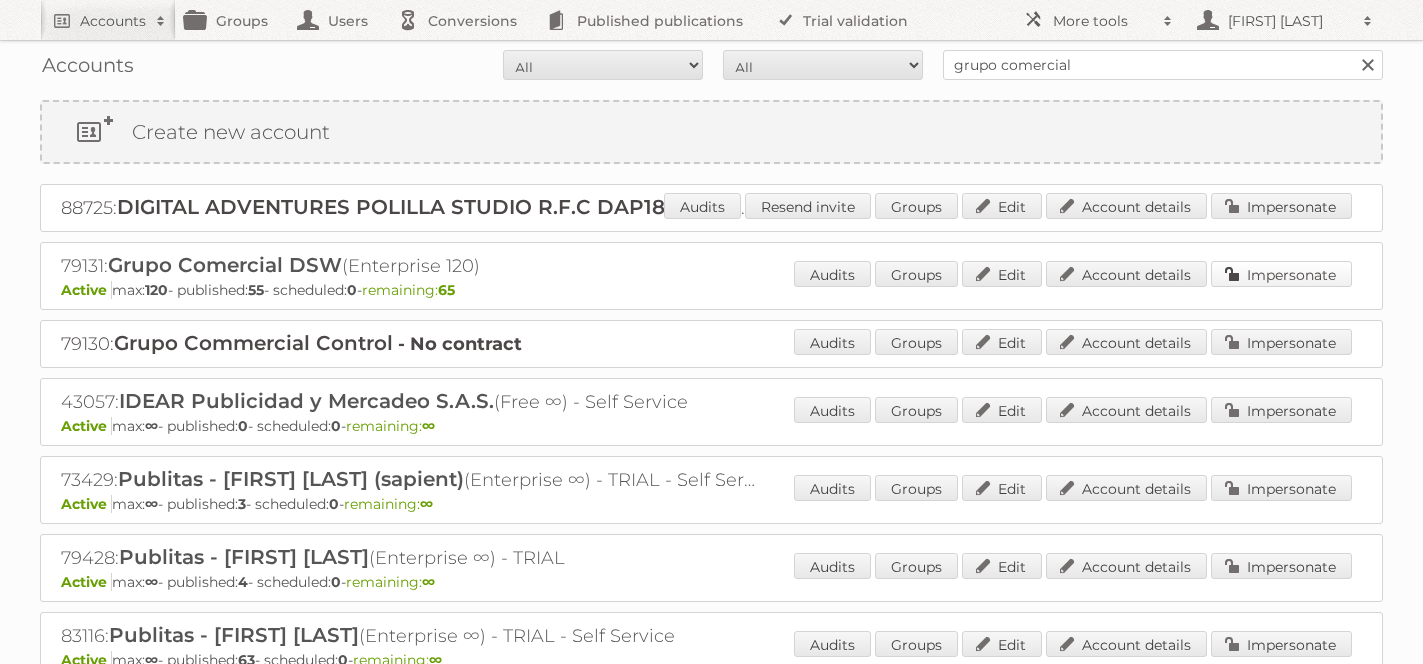 click on "Impersonate" at bounding box center [1281, 274] 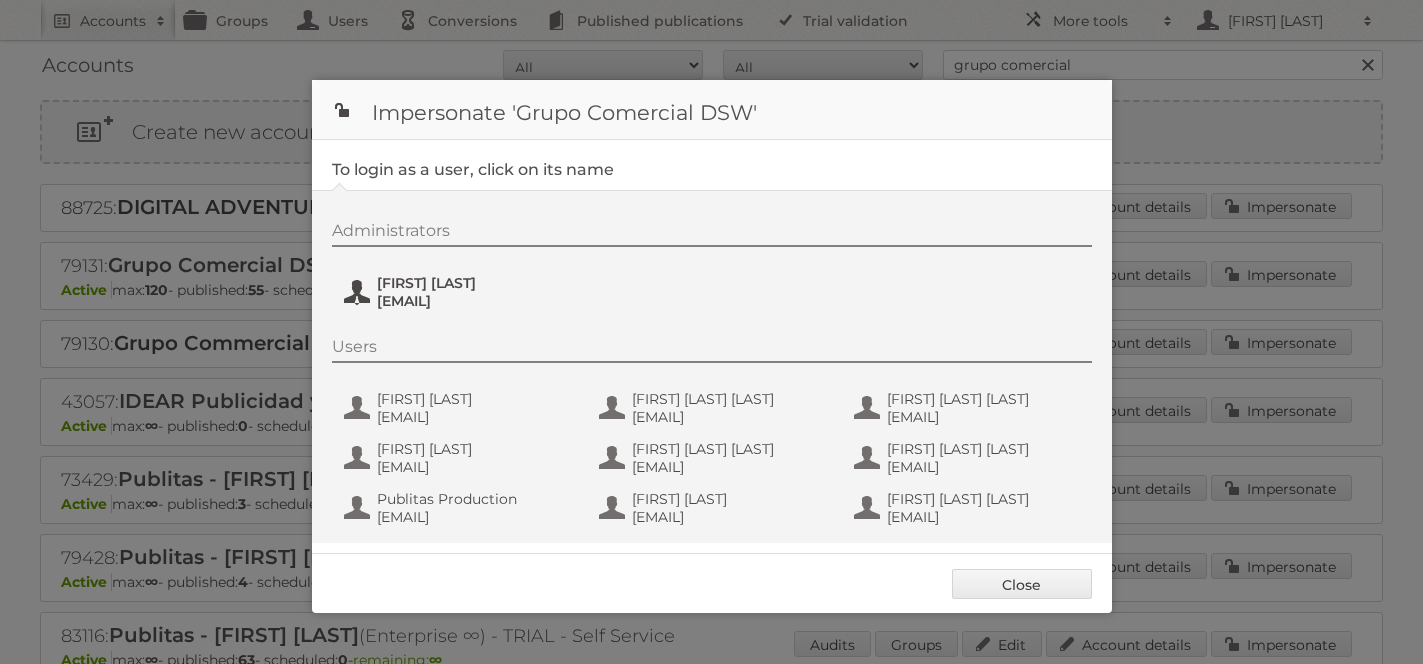click on "Antonio Pedrazzini
antonio.pedrazzini@ccontrol.com.mx" at bounding box center [459, 292] 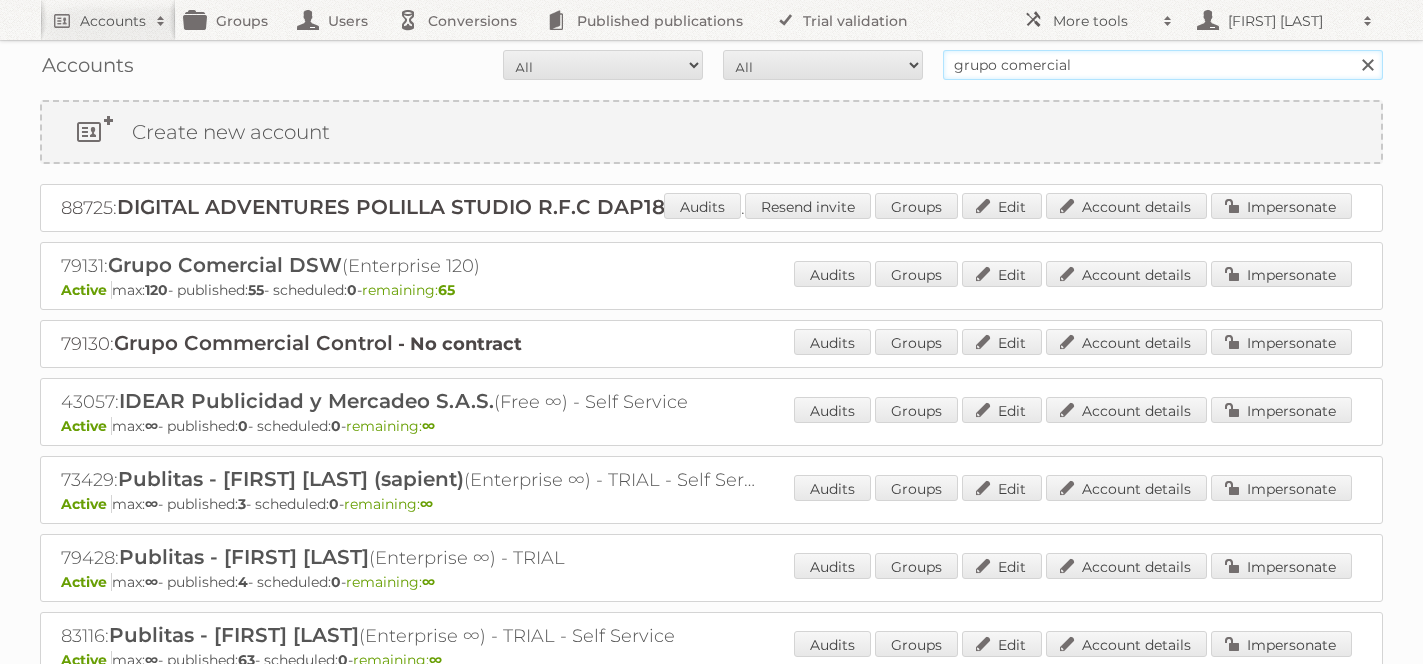click on "grupo comercial" at bounding box center [1163, 65] 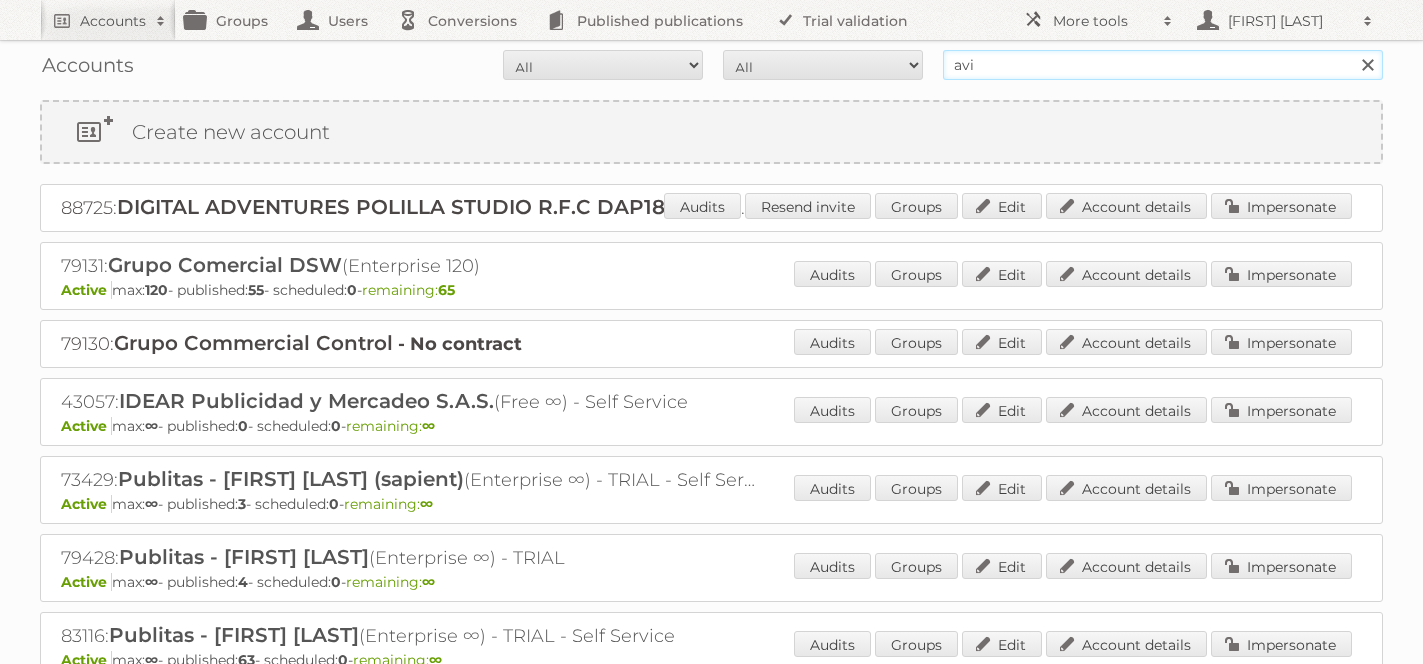 type on "avi" 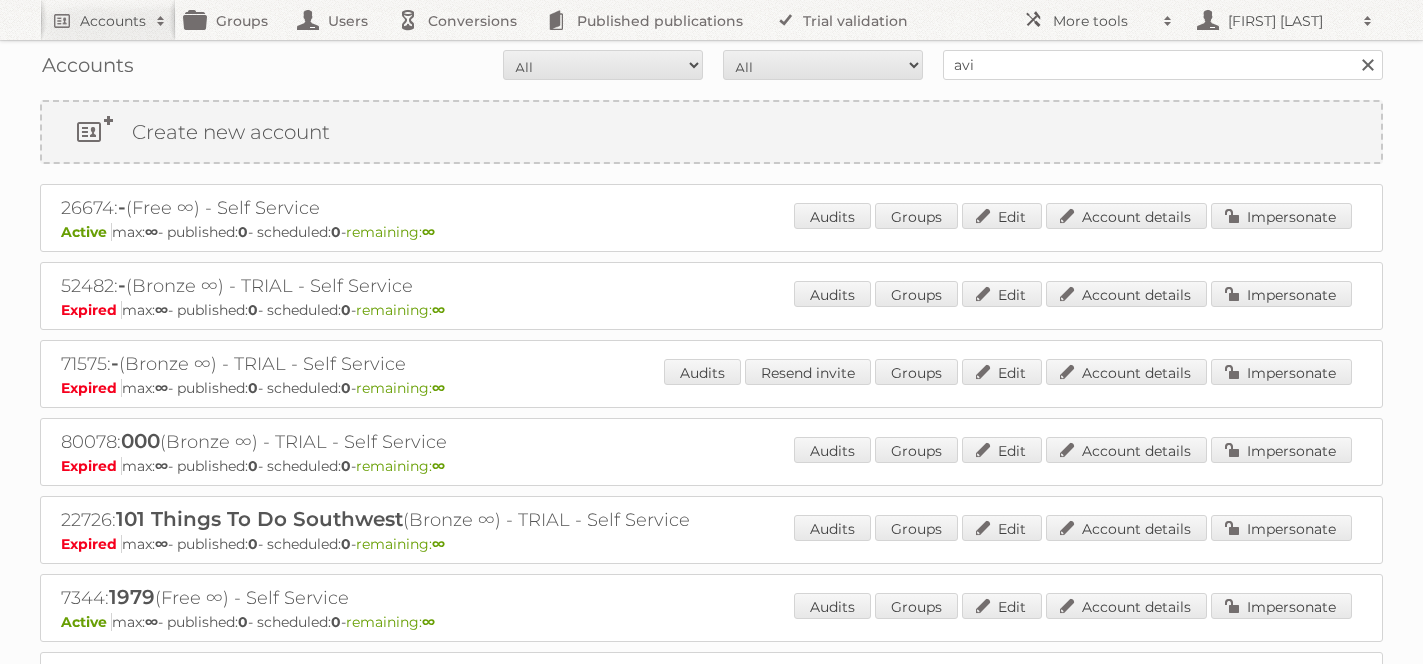 scroll, scrollTop: 0, scrollLeft: 0, axis: both 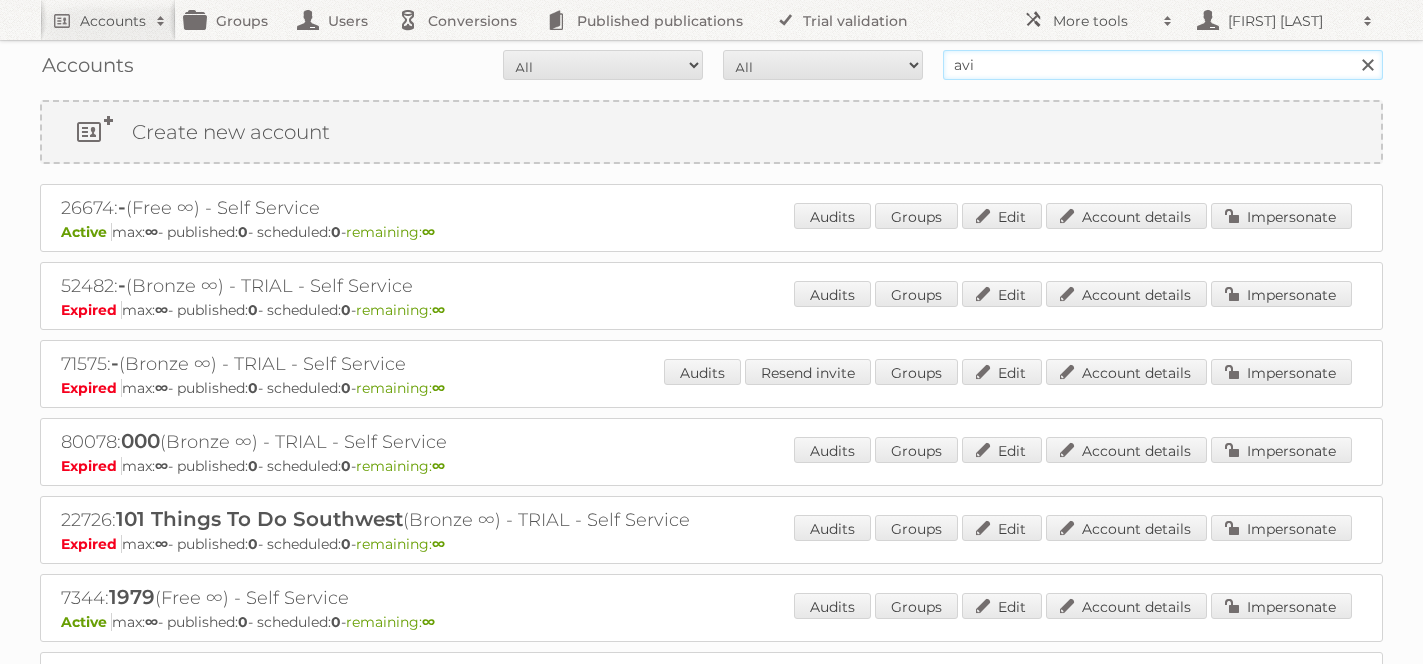 click on "avi" at bounding box center (1163, 65) 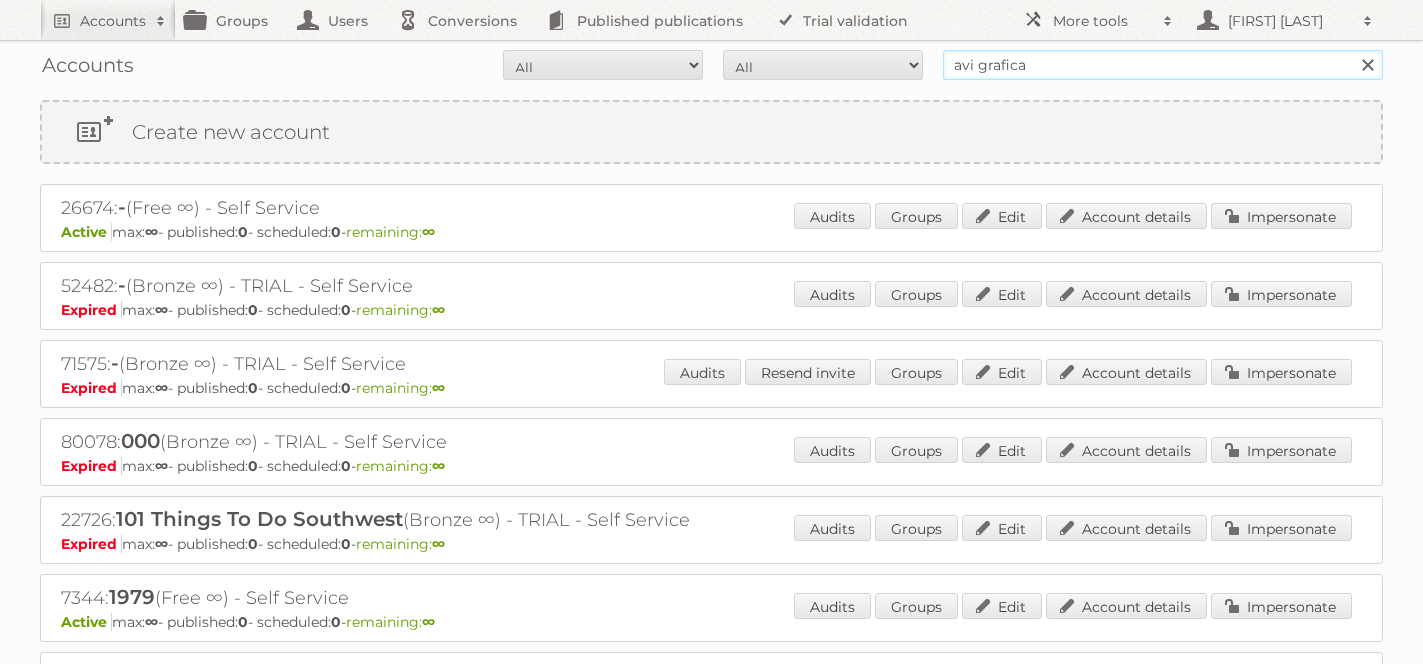 click on "Search" at bounding box center [1367, 65] 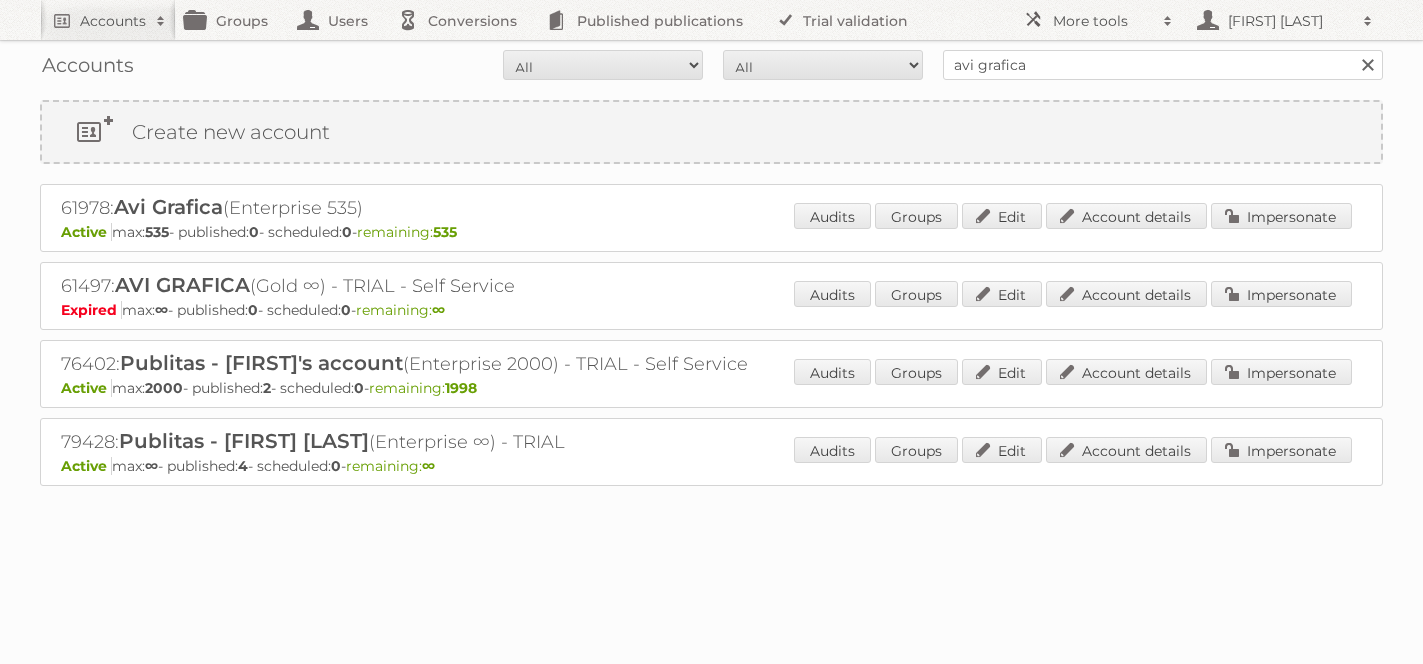scroll, scrollTop: 0, scrollLeft: 0, axis: both 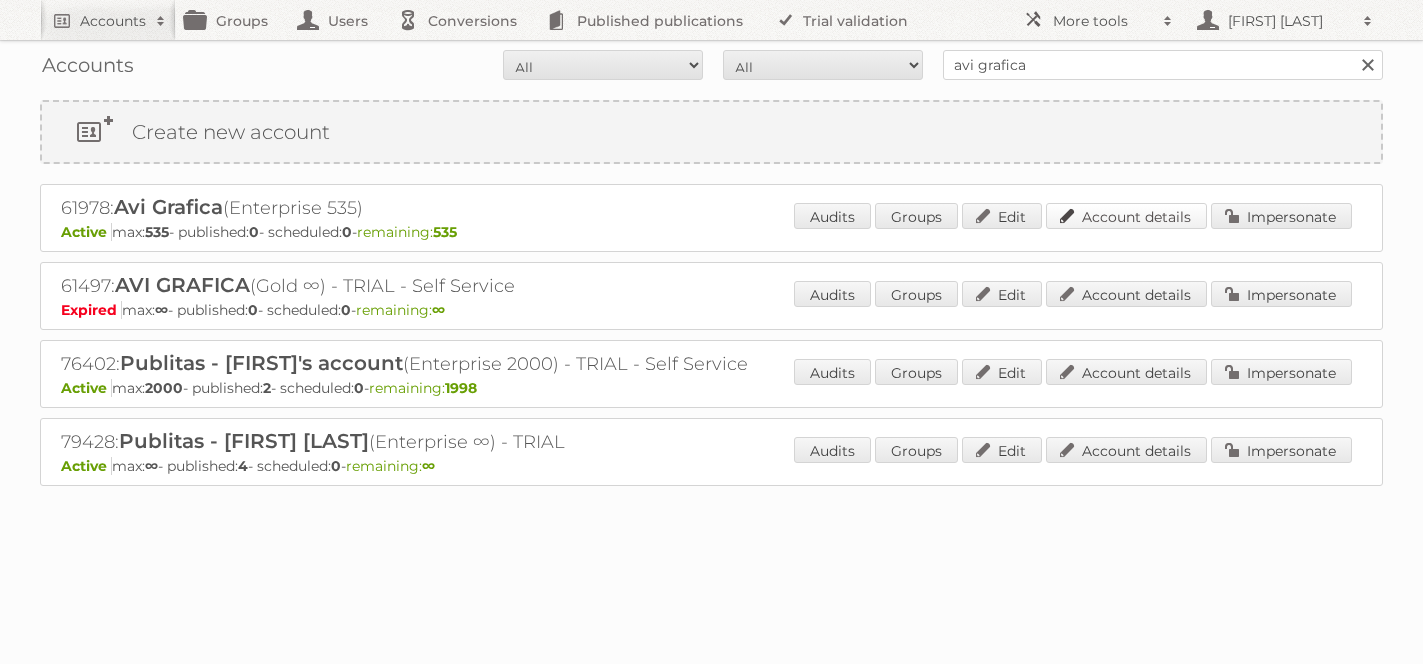 click on "Account details" at bounding box center [1126, 216] 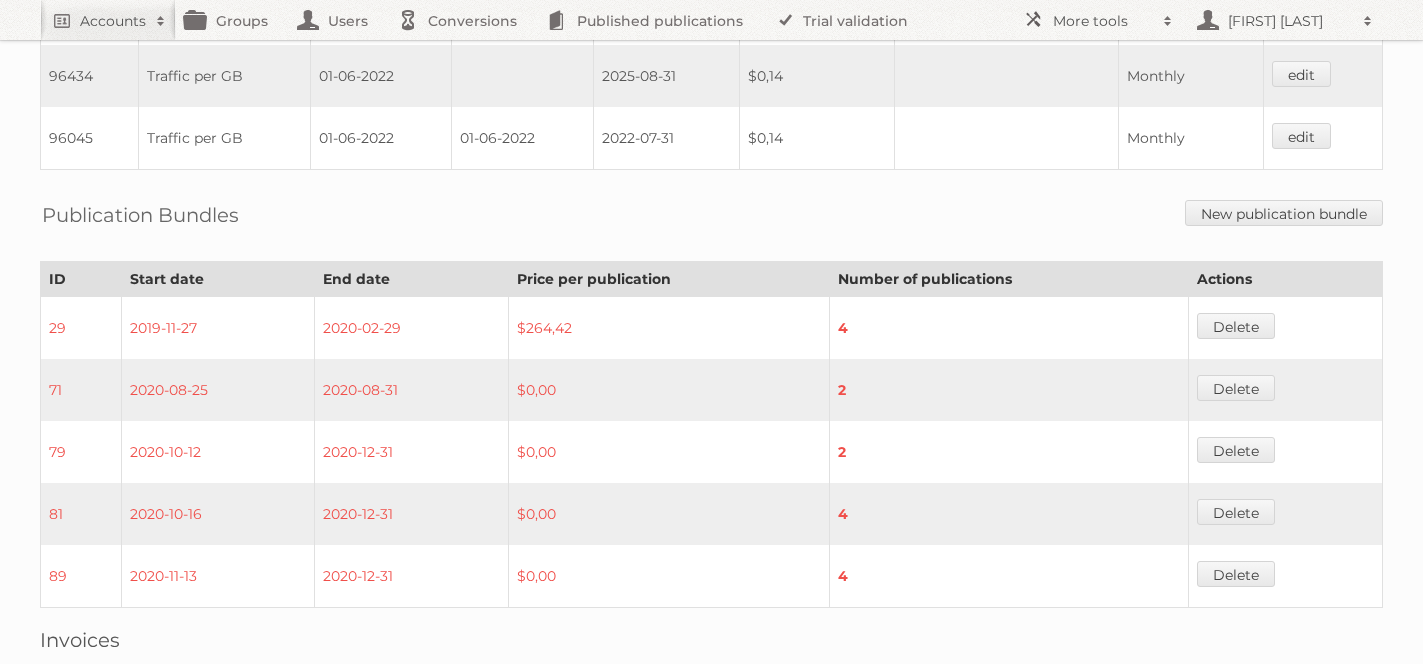 scroll, scrollTop: 1374, scrollLeft: 0, axis: vertical 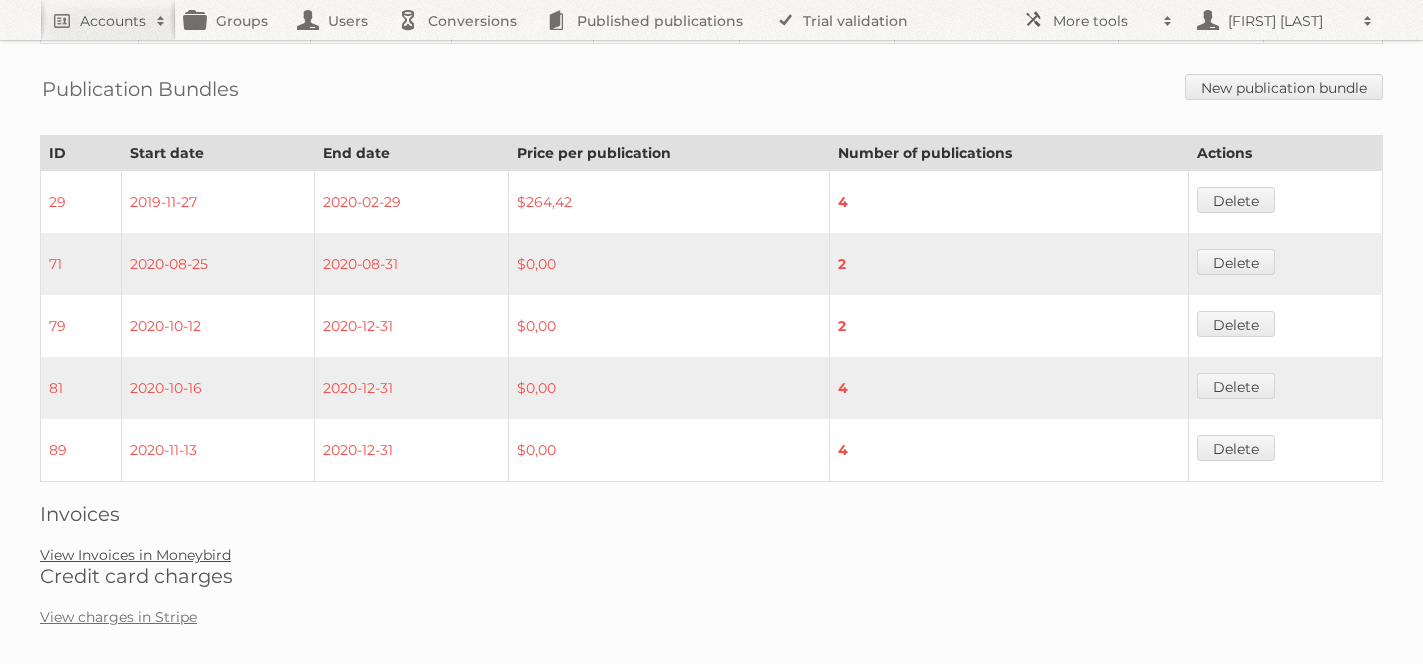 click on "View Invoices in Moneybird" at bounding box center [135, 555] 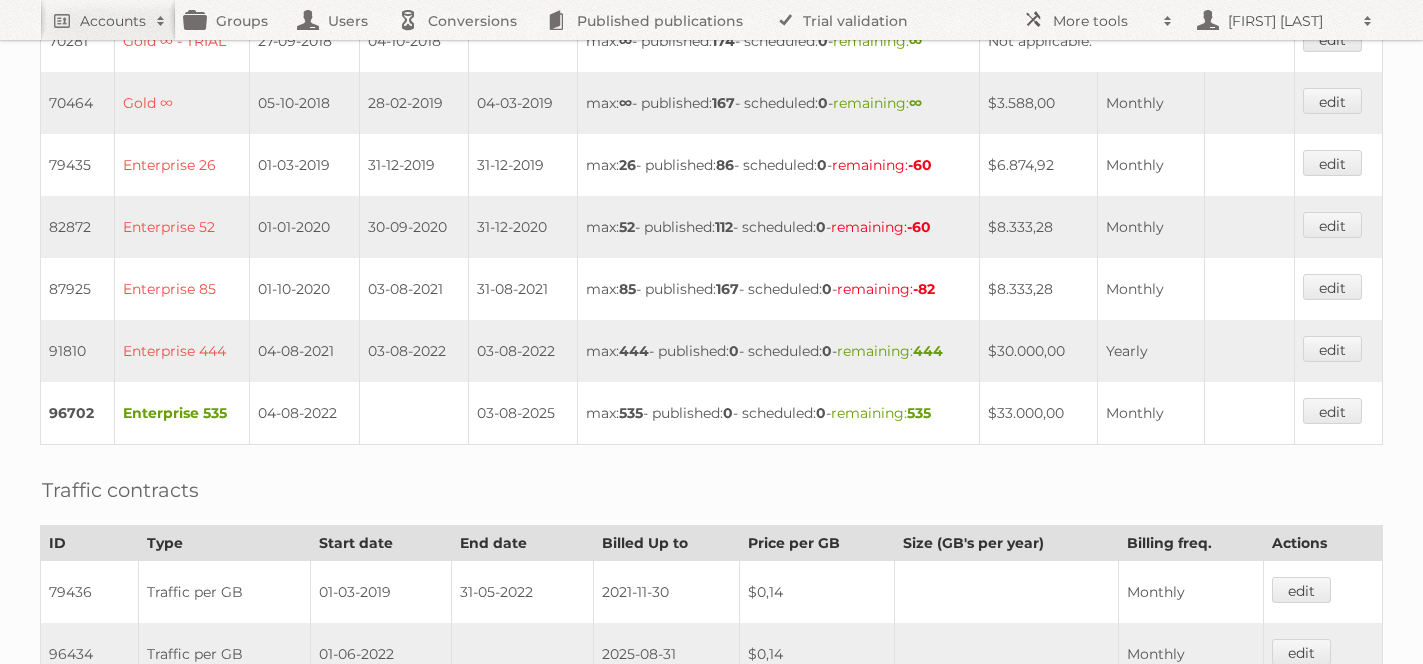 scroll, scrollTop: 668, scrollLeft: 0, axis: vertical 